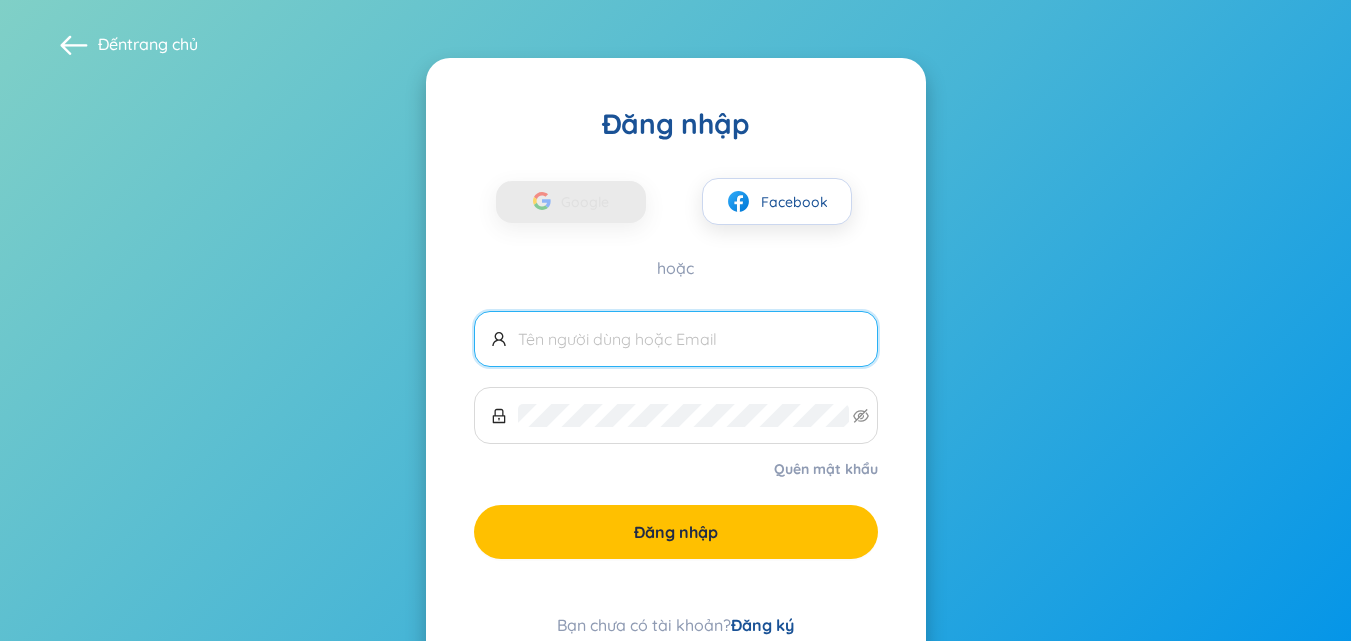 scroll, scrollTop: 0, scrollLeft: 0, axis: both 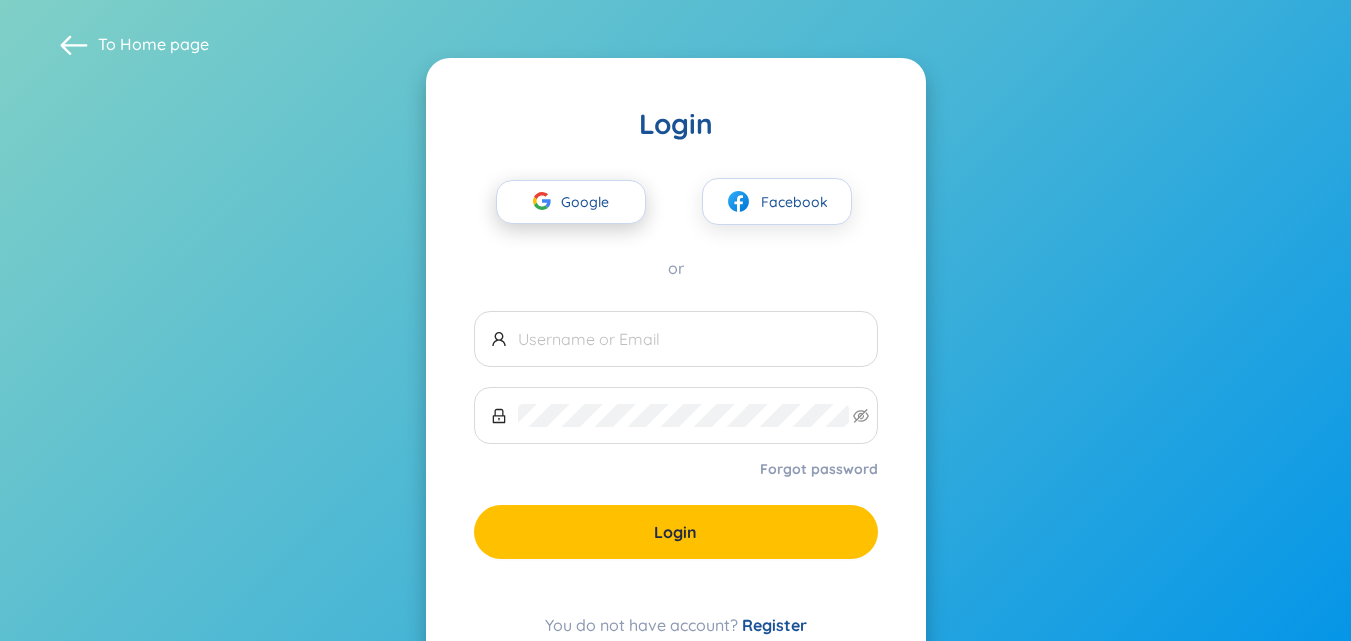 click on "Google" at bounding box center [590, 202] 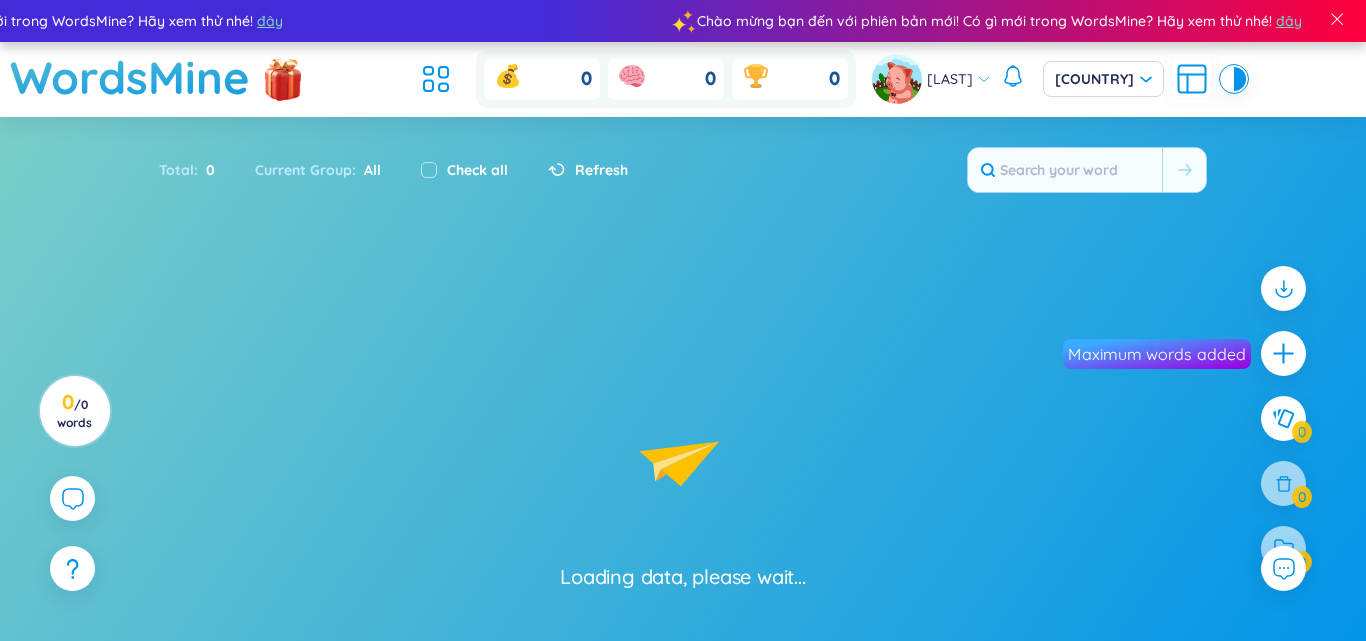 scroll, scrollTop: 0, scrollLeft: 0, axis: both 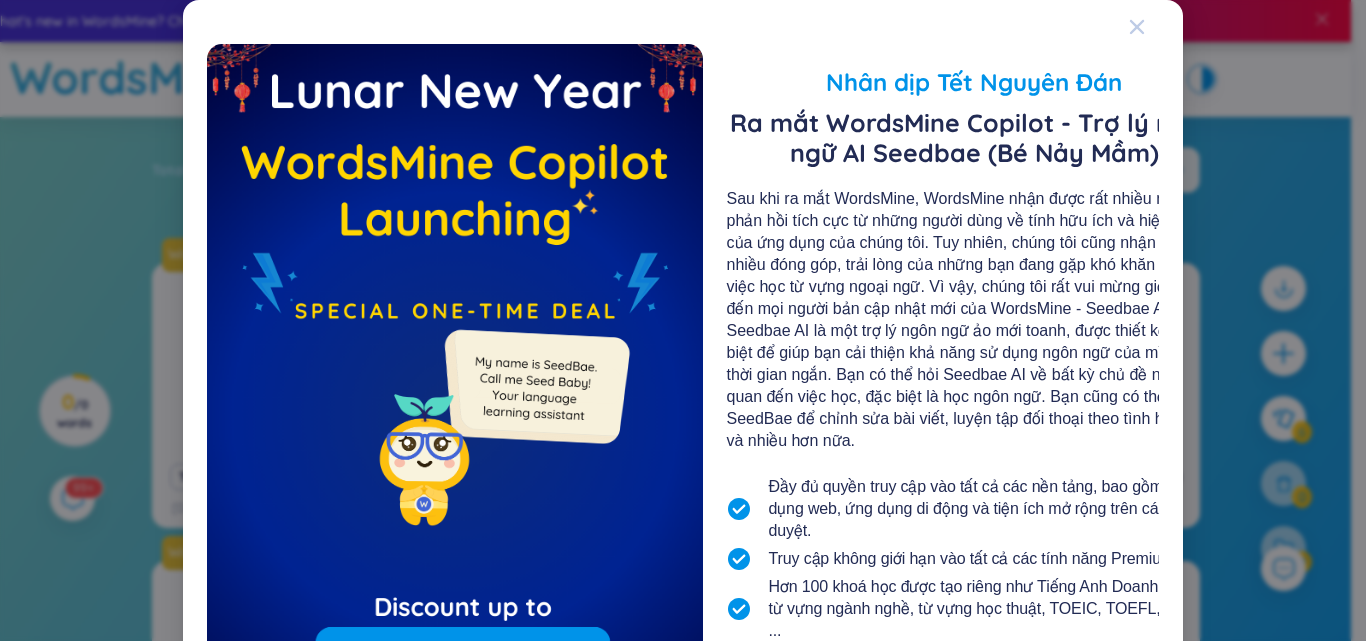 click 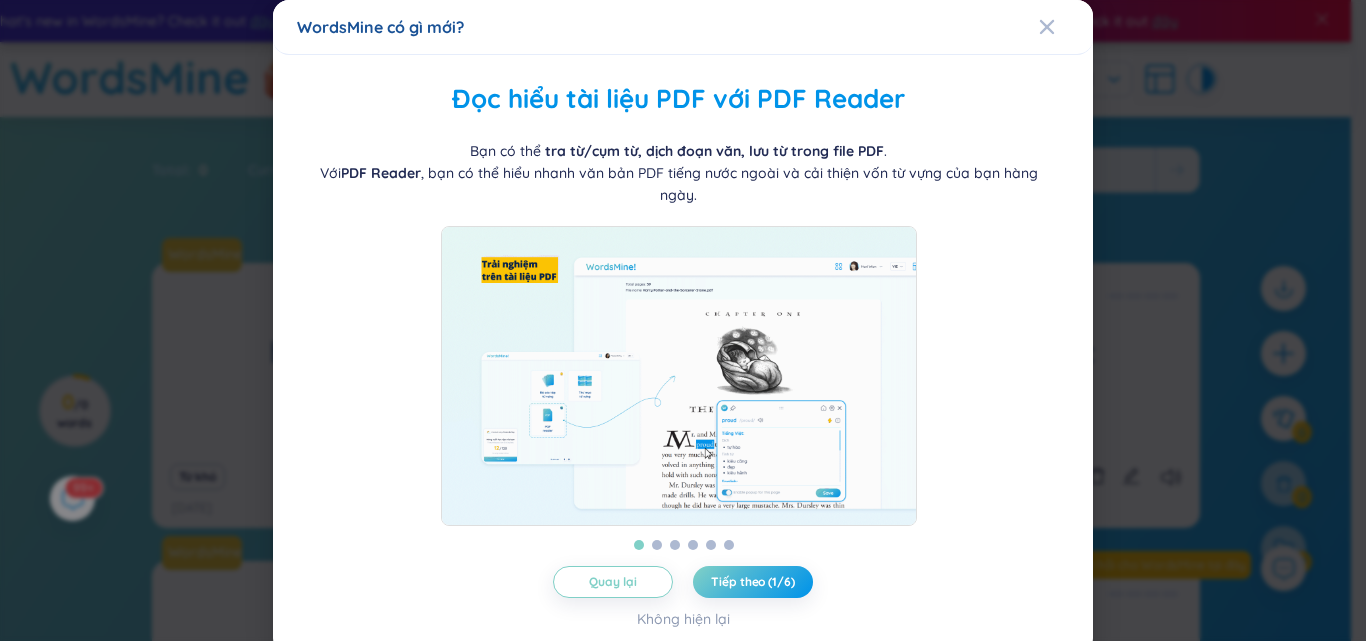 scroll, scrollTop: 64, scrollLeft: 0, axis: vertical 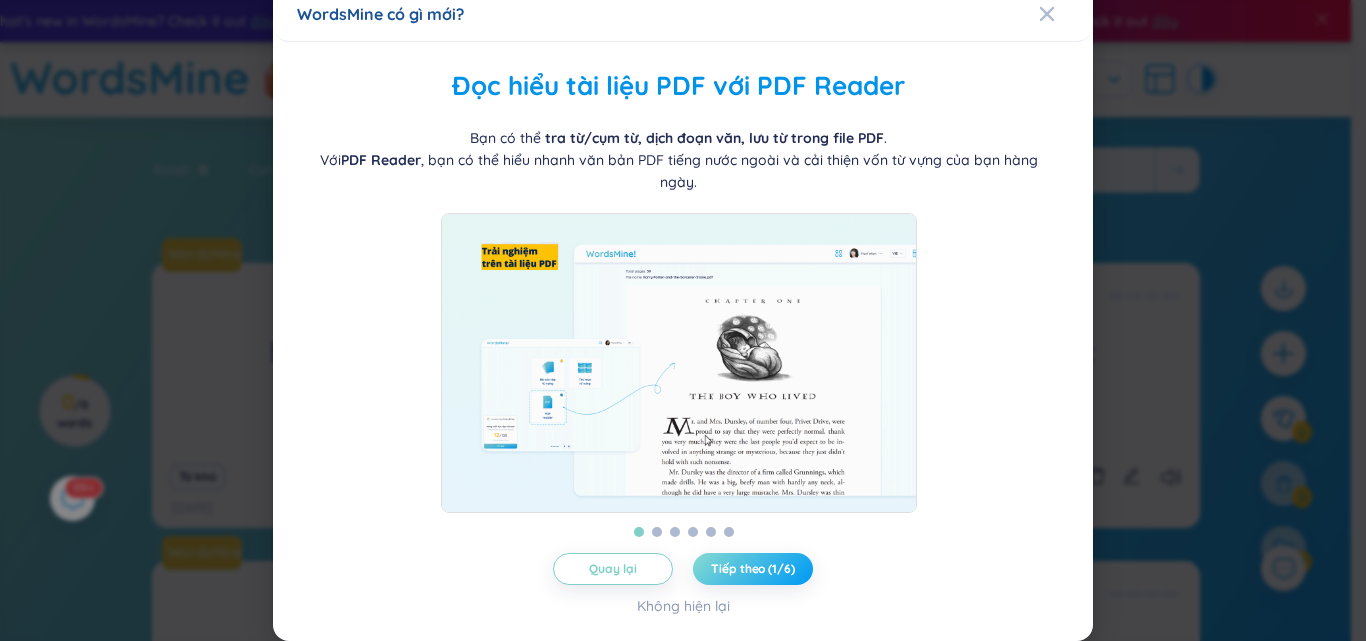 click on "Tiếp theo (1/6)" at bounding box center [752, 569] 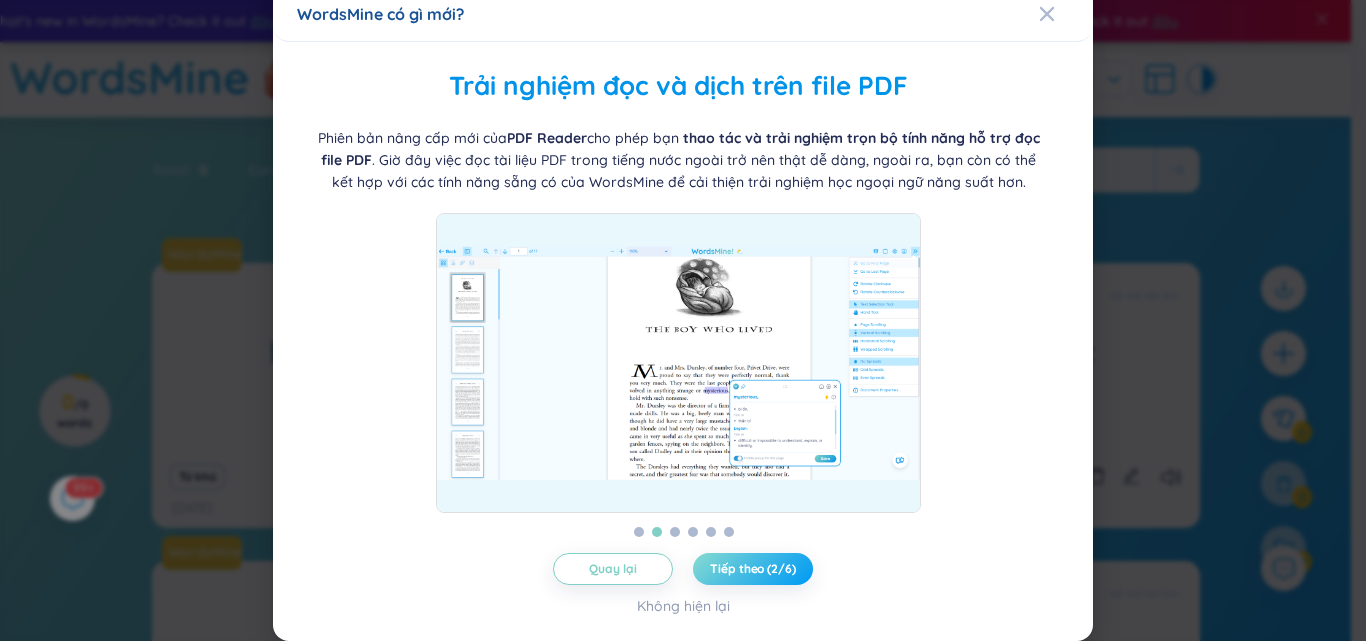 click on "Tiếp theo (2/6)" at bounding box center (752, 569) 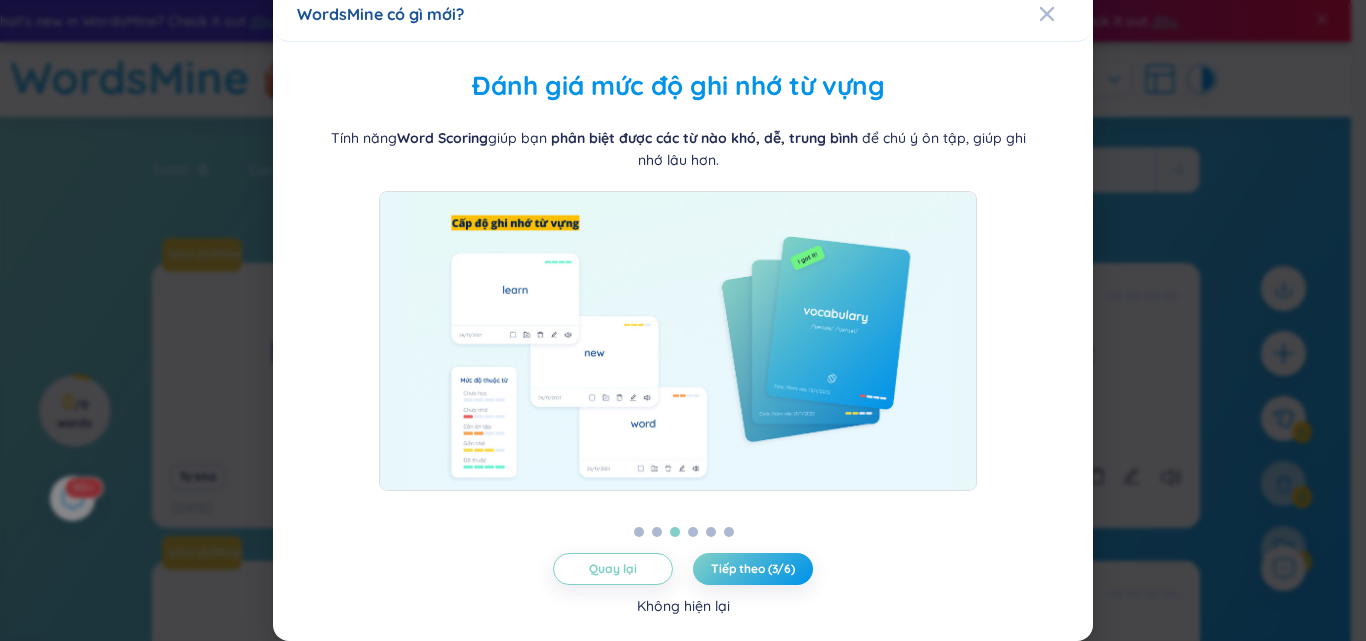click on "Không hiện lại" at bounding box center [683, 606] 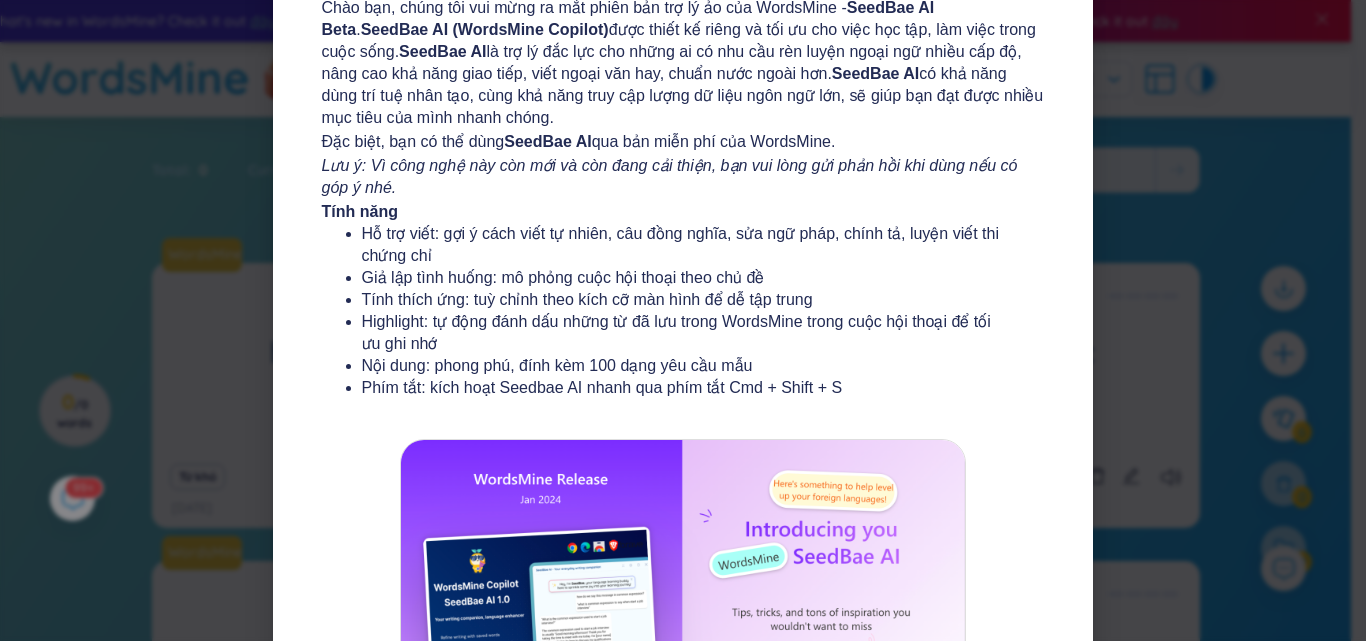 scroll, scrollTop: 399, scrollLeft: 0, axis: vertical 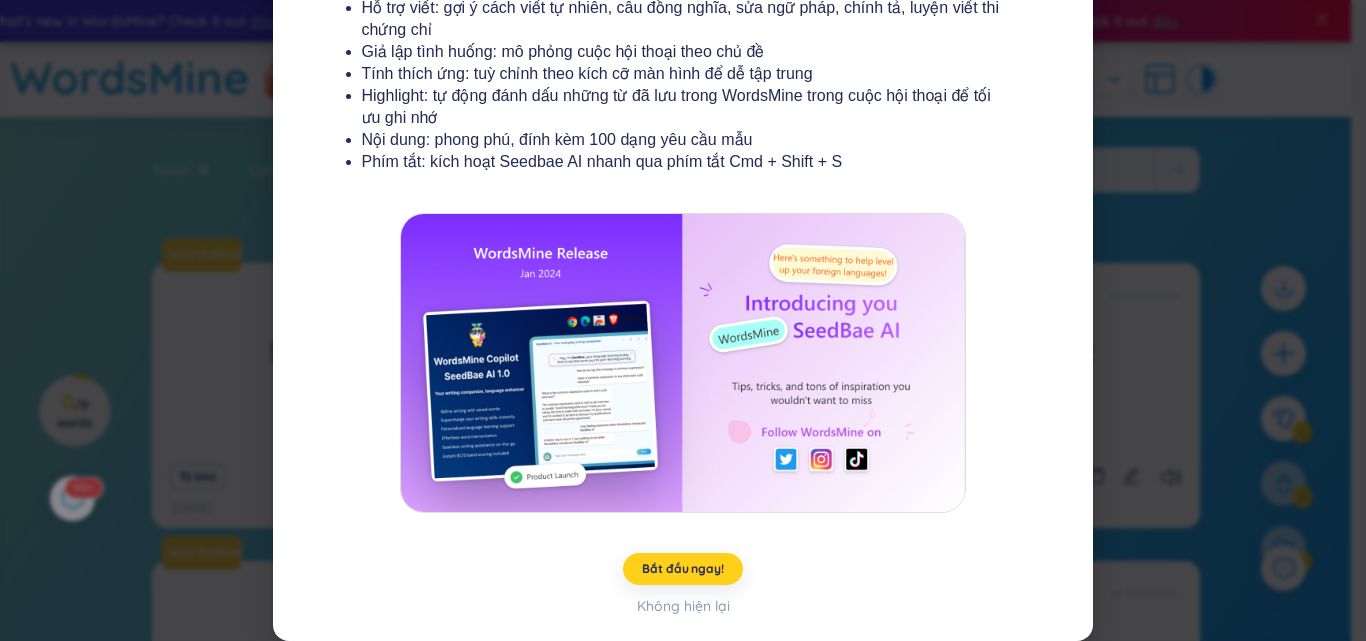 click on "Bắt đầu ngay!" at bounding box center [682, 569] 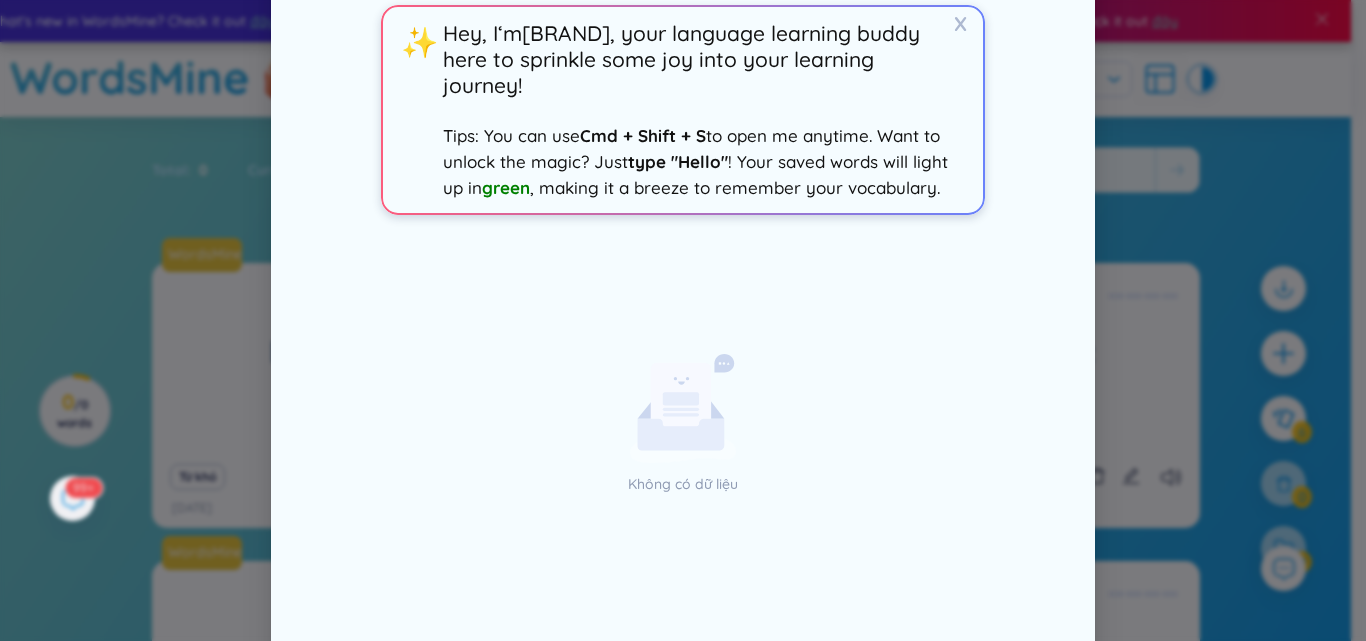 scroll, scrollTop: 186, scrollLeft: 0, axis: vertical 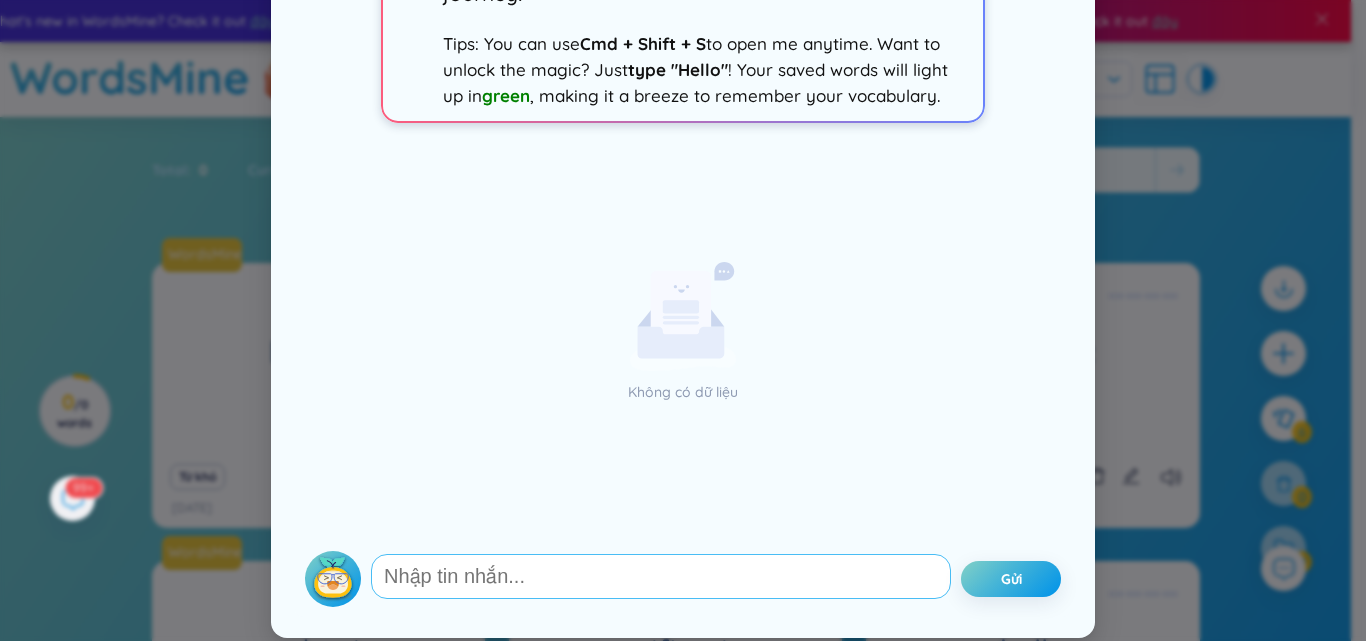 click at bounding box center (661, 576) 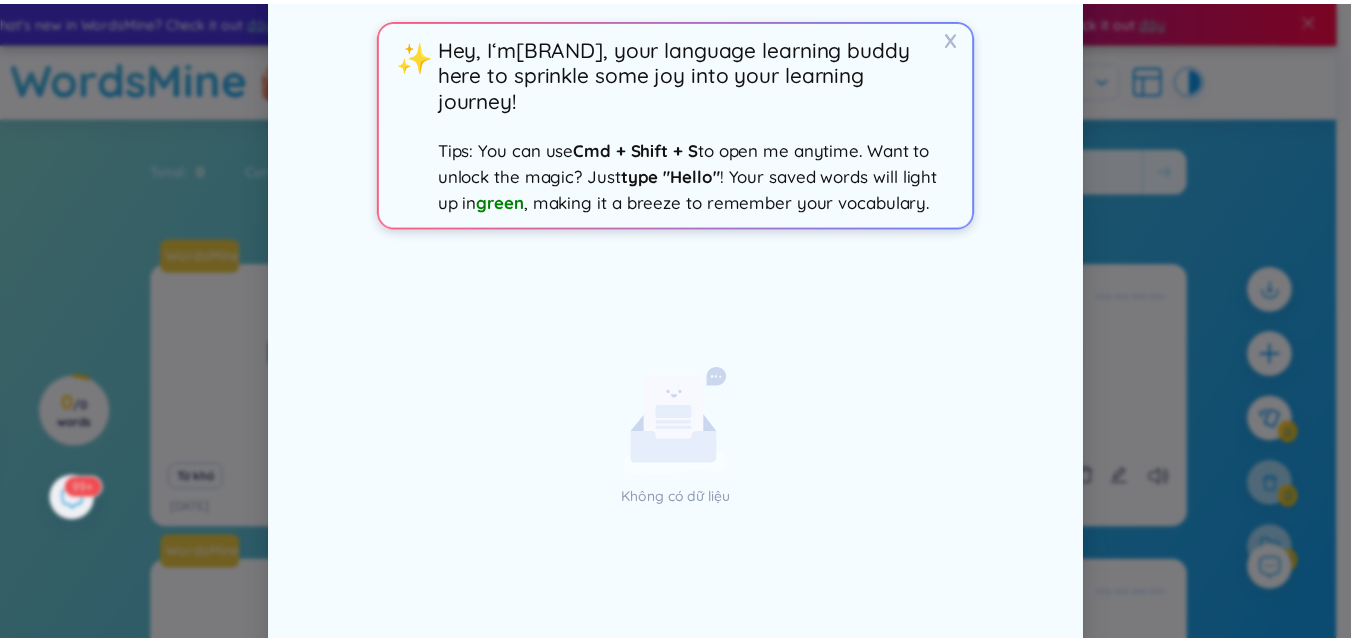 scroll, scrollTop: 0, scrollLeft: 0, axis: both 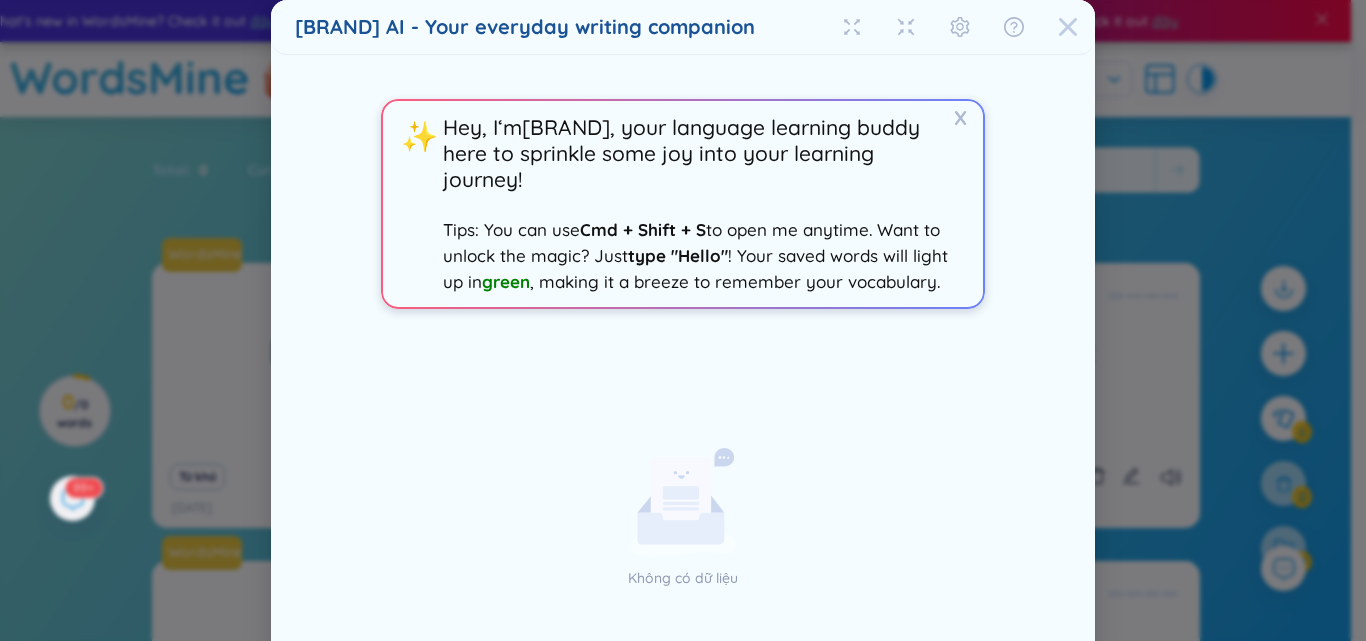 click 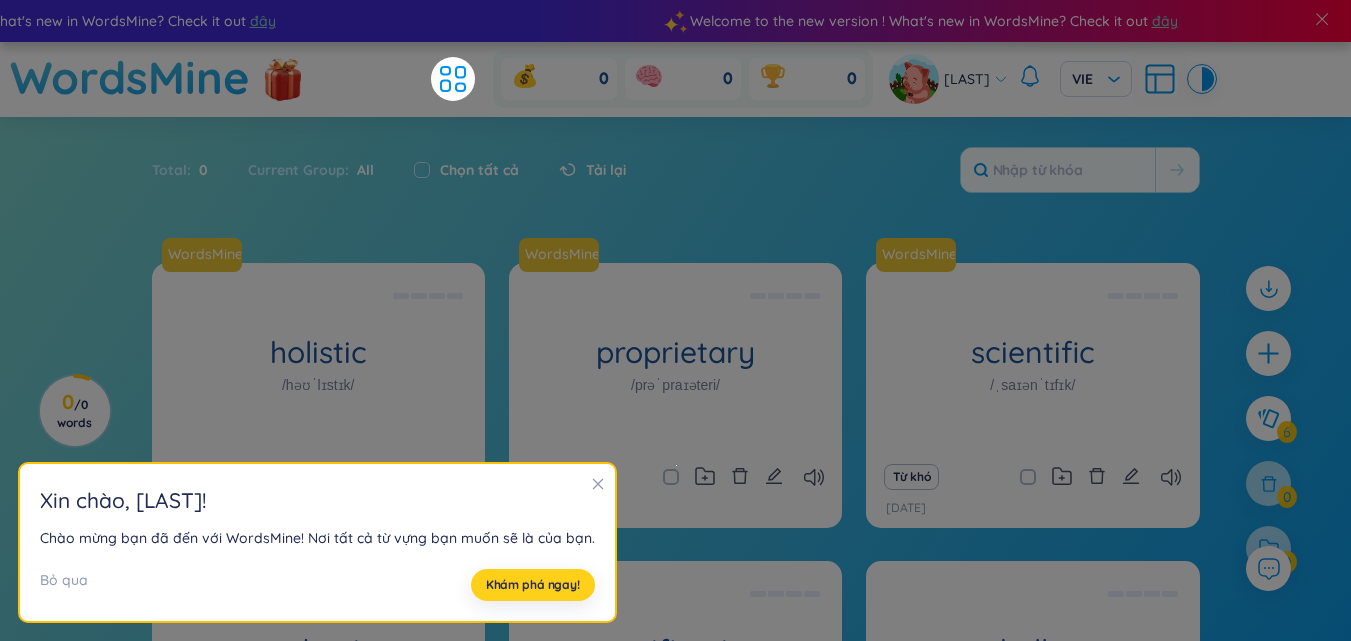 click on "Khám phá ngay!" at bounding box center (533, 585) 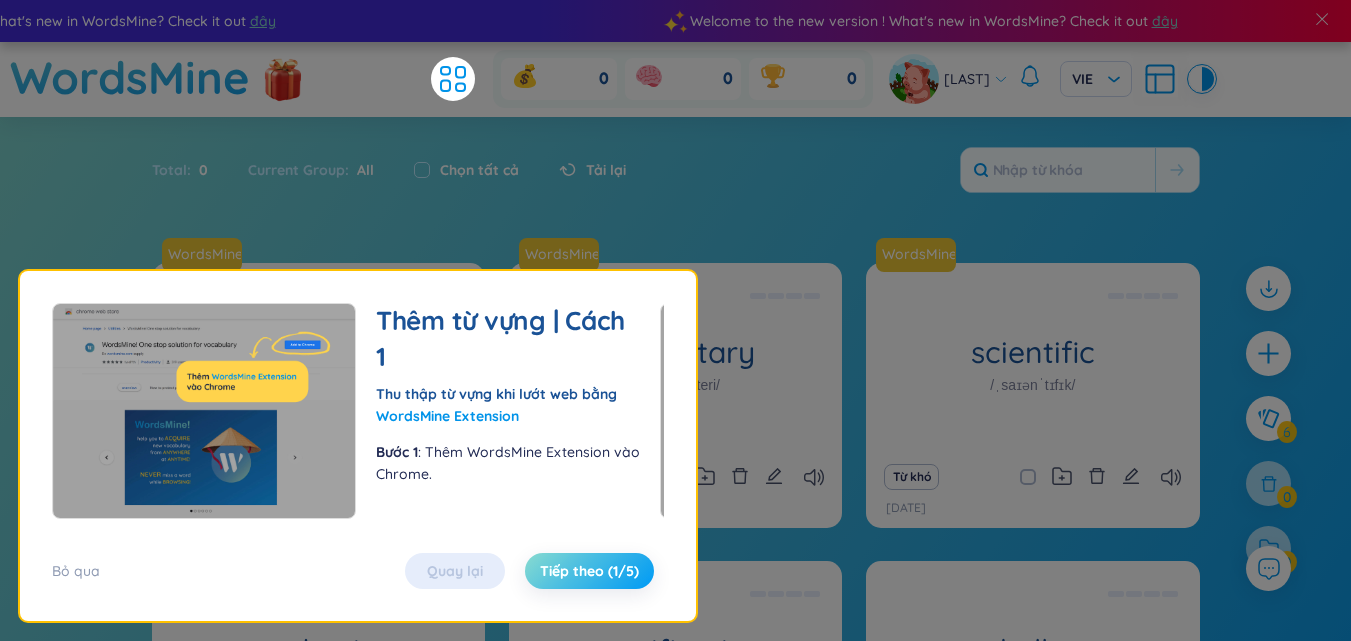 click on "Tiếp theo (1/5)" at bounding box center [589, 571] 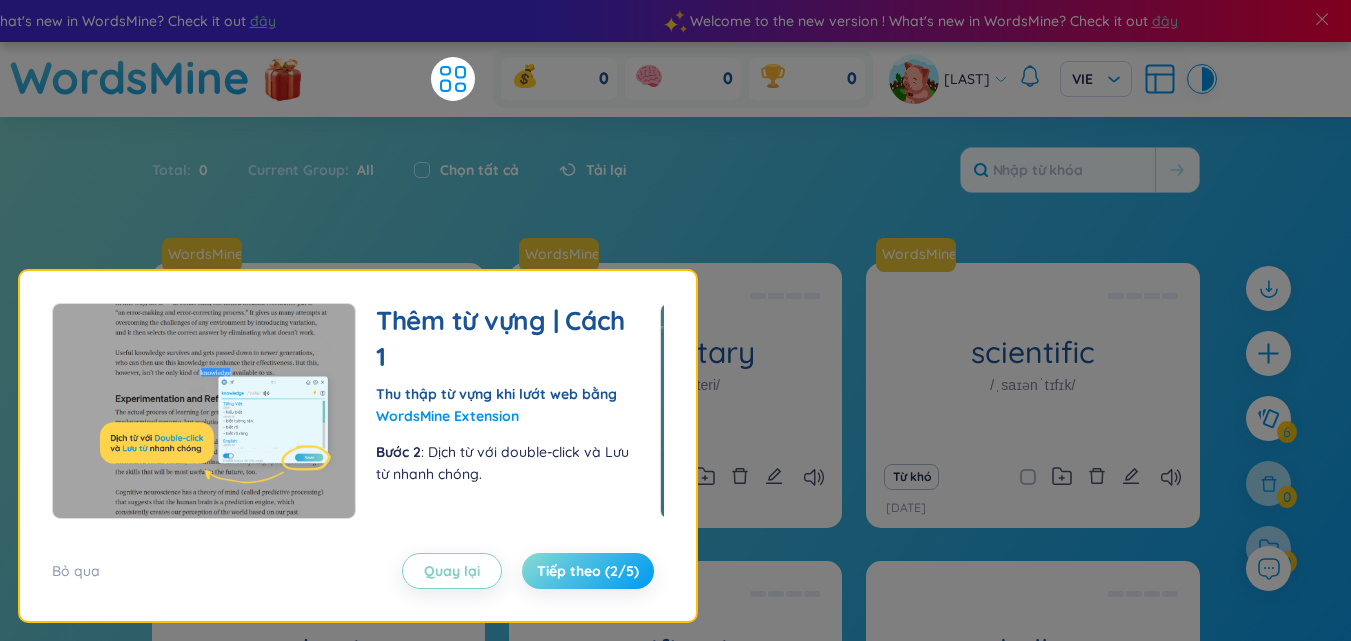 click on "Tiếp theo (2/5)" at bounding box center [588, 571] 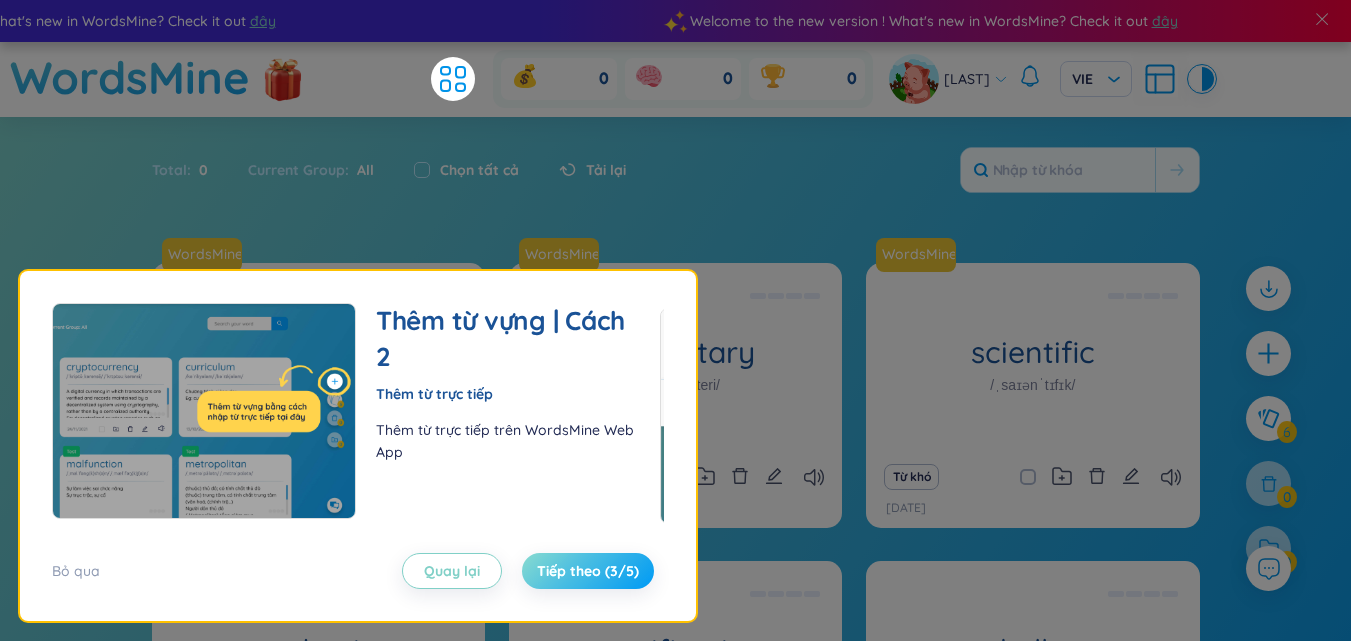 click on "Tiếp theo (3/5)" at bounding box center (588, 571) 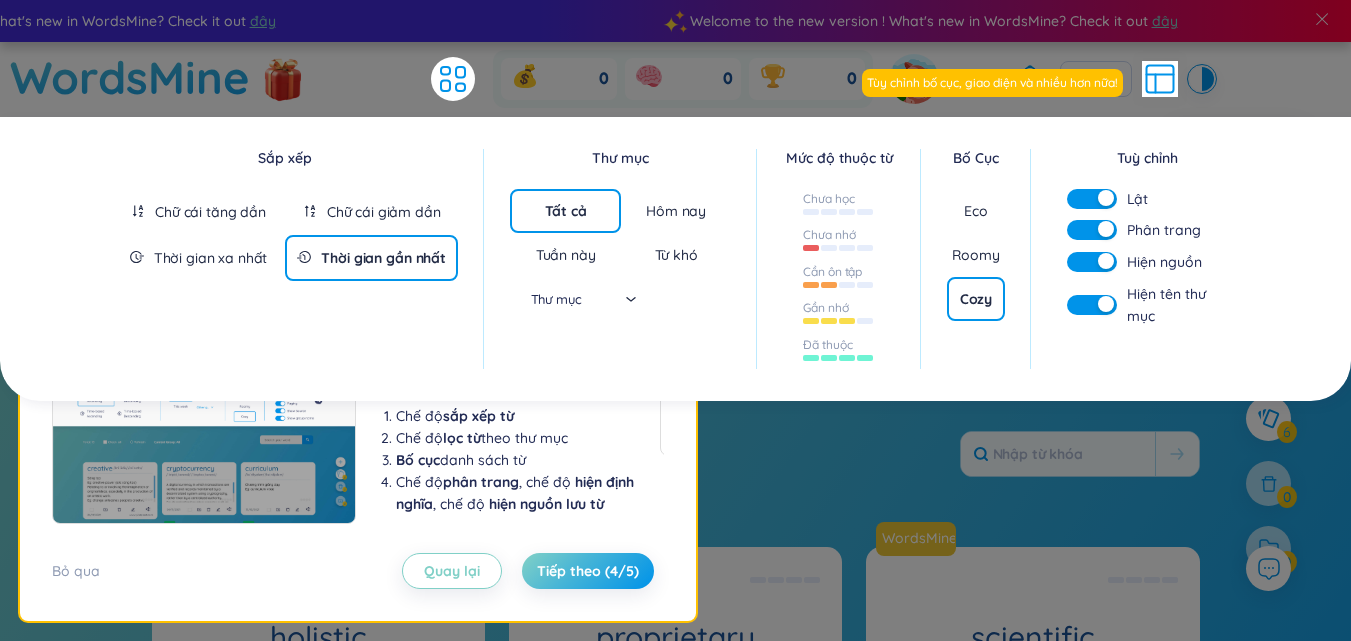 click 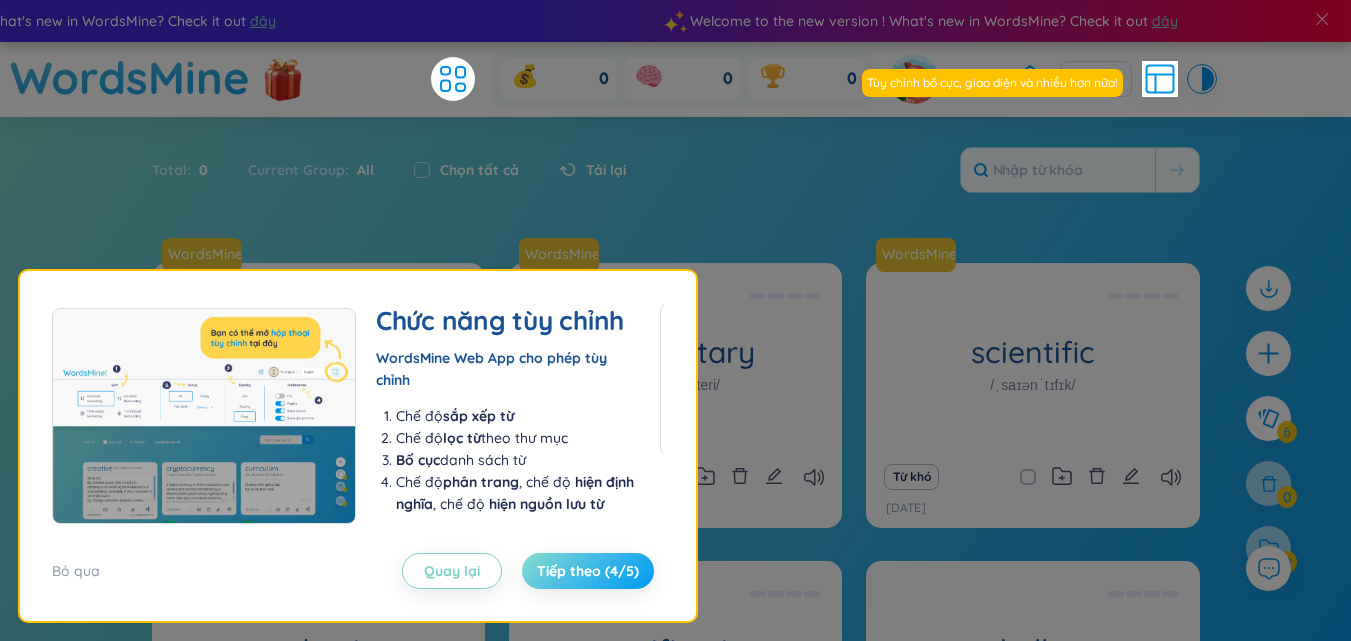 click on "Tiếp theo (4/5)" at bounding box center [588, 571] 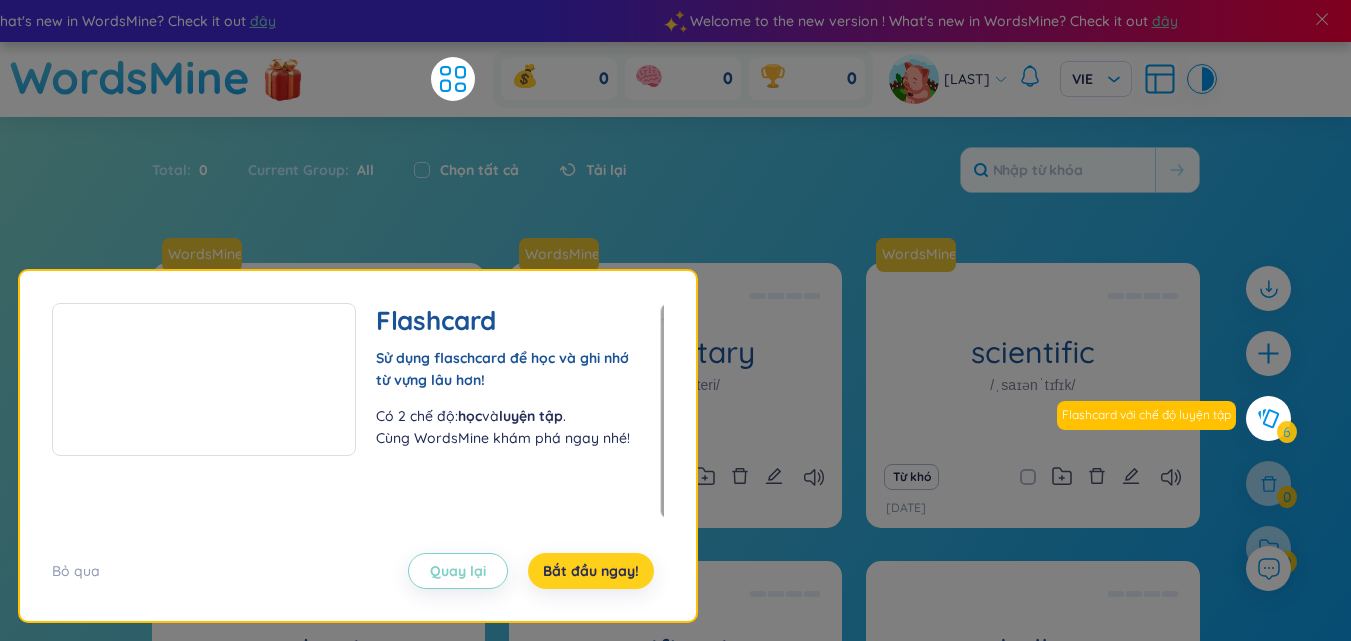 click on "Bắt đầu ngay!" at bounding box center [591, 571] 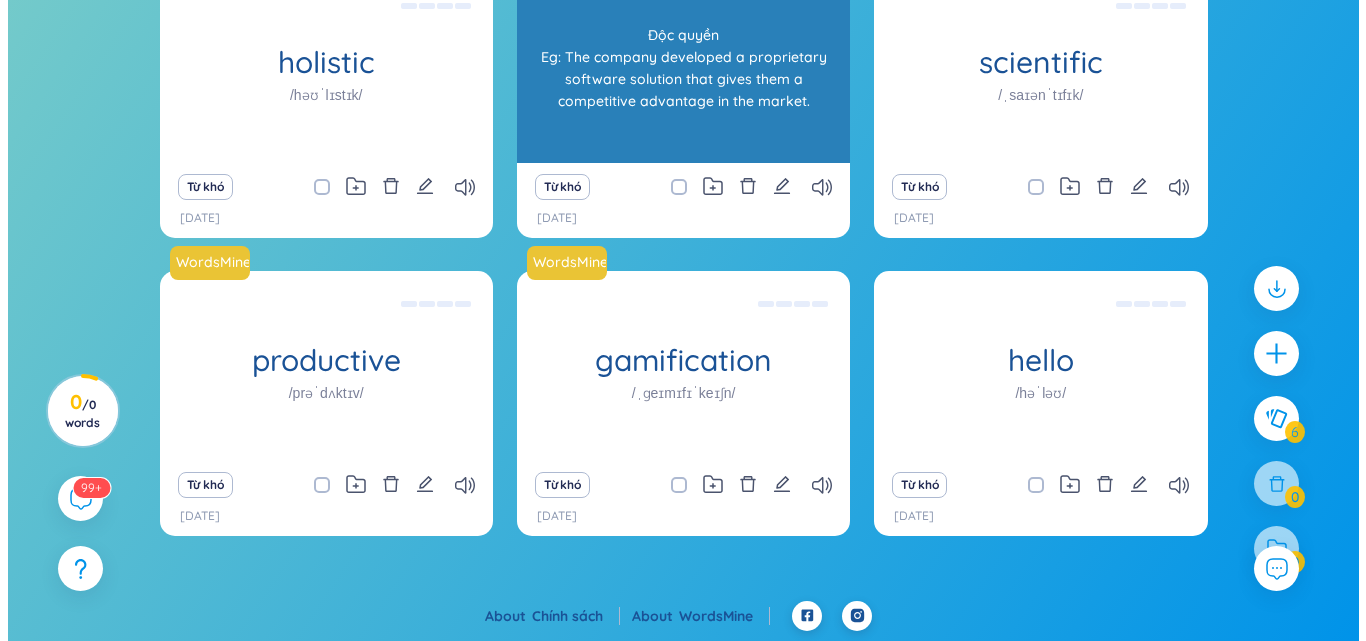 scroll, scrollTop: 0, scrollLeft: 0, axis: both 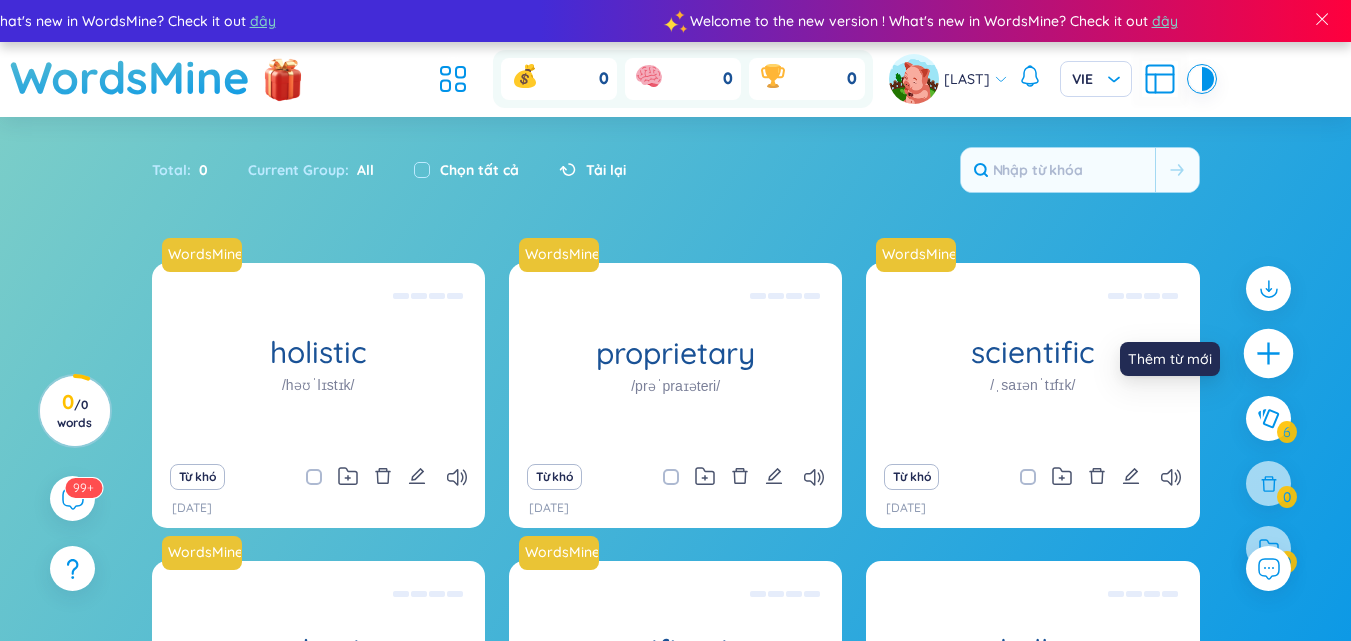 click 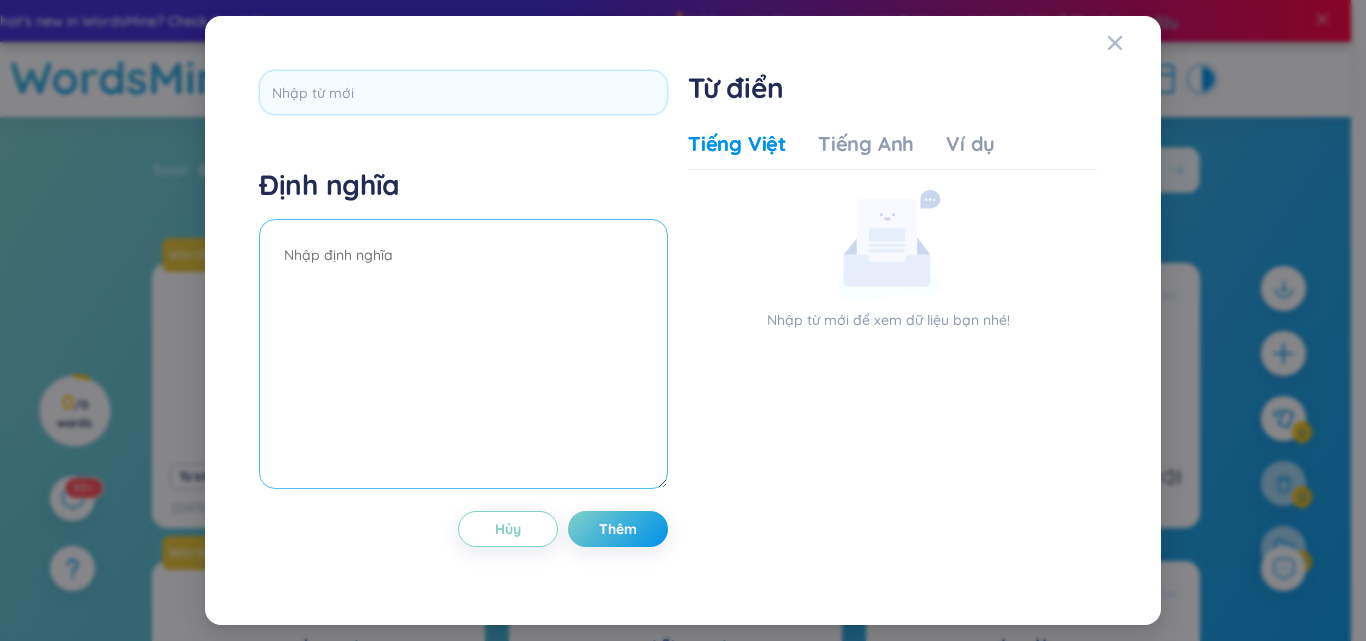 click at bounding box center (463, 354) 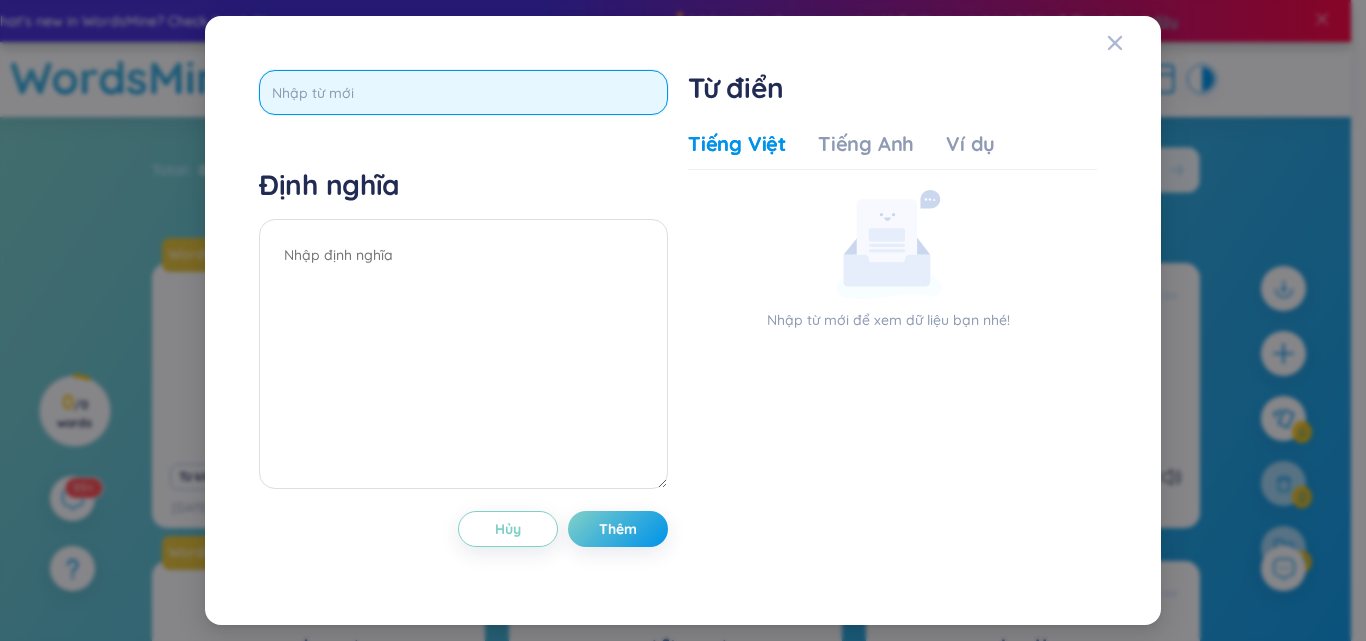 click at bounding box center (463, 92) 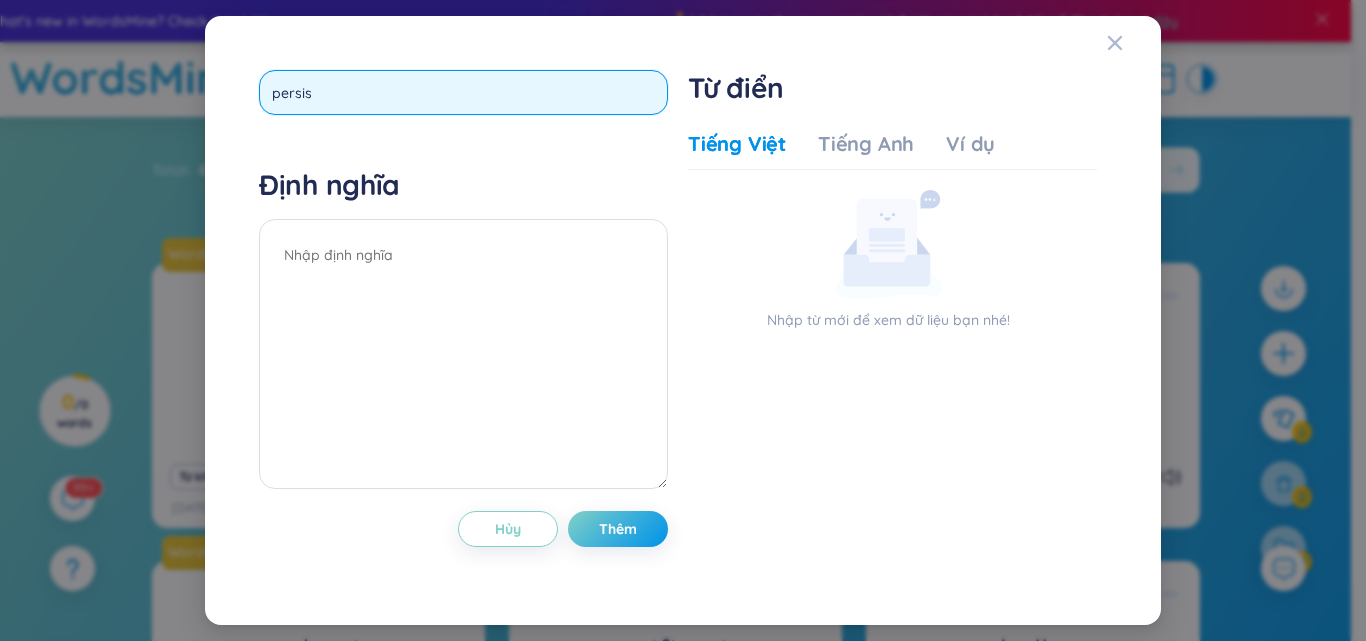 type on "persist" 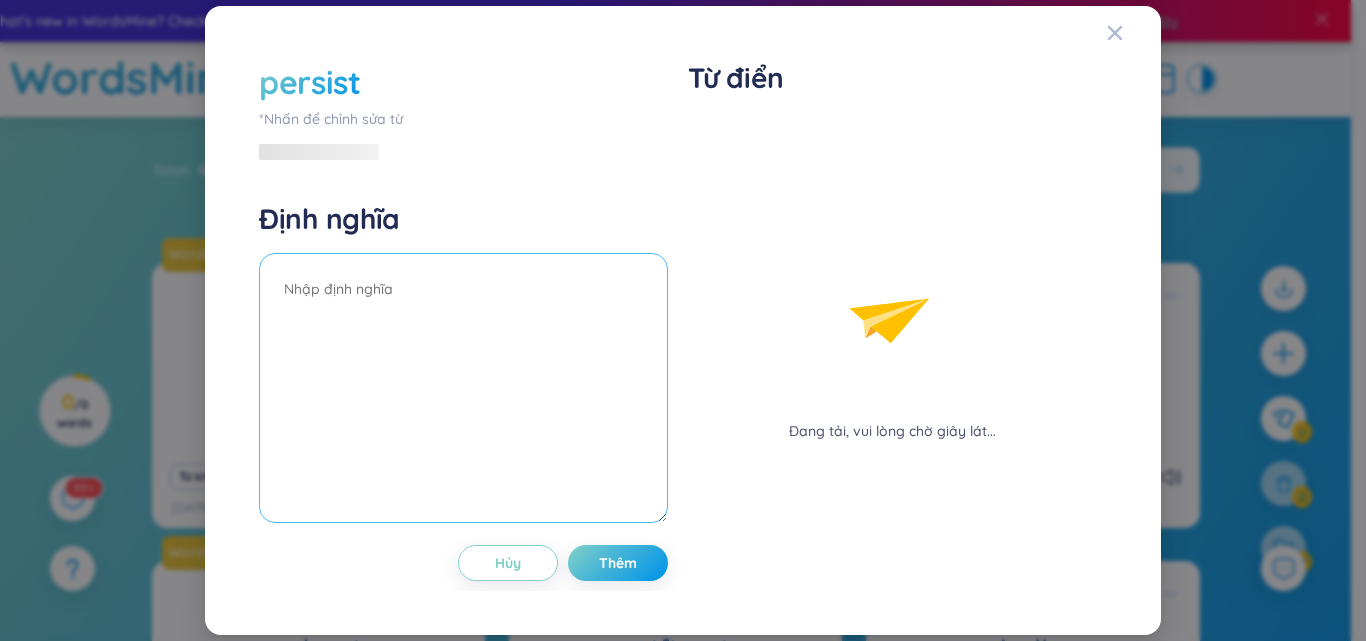 click at bounding box center (463, 388) 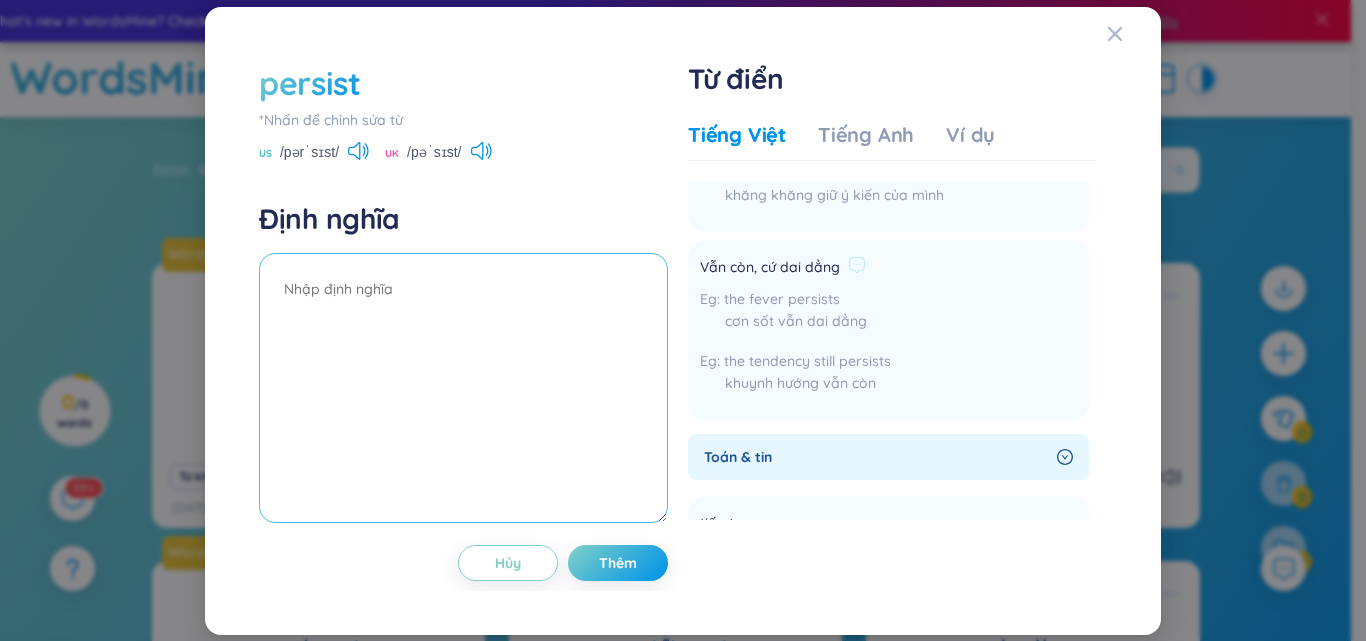 scroll, scrollTop: 393, scrollLeft: 0, axis: vertical 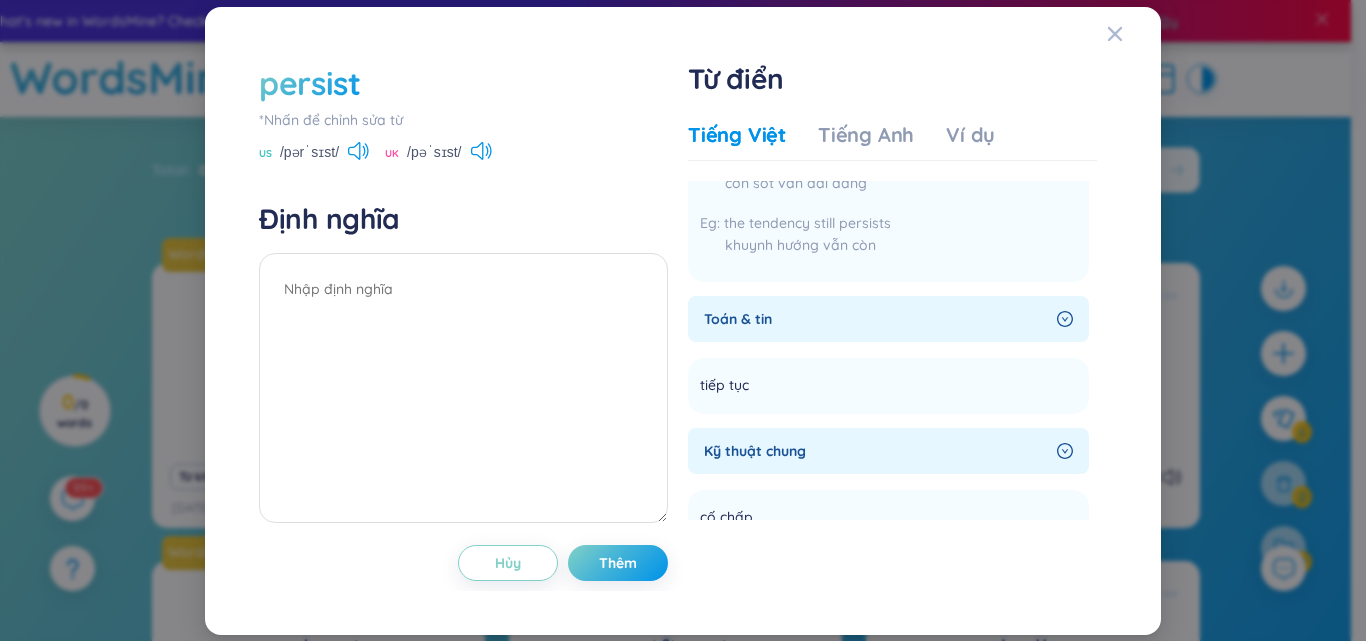 click 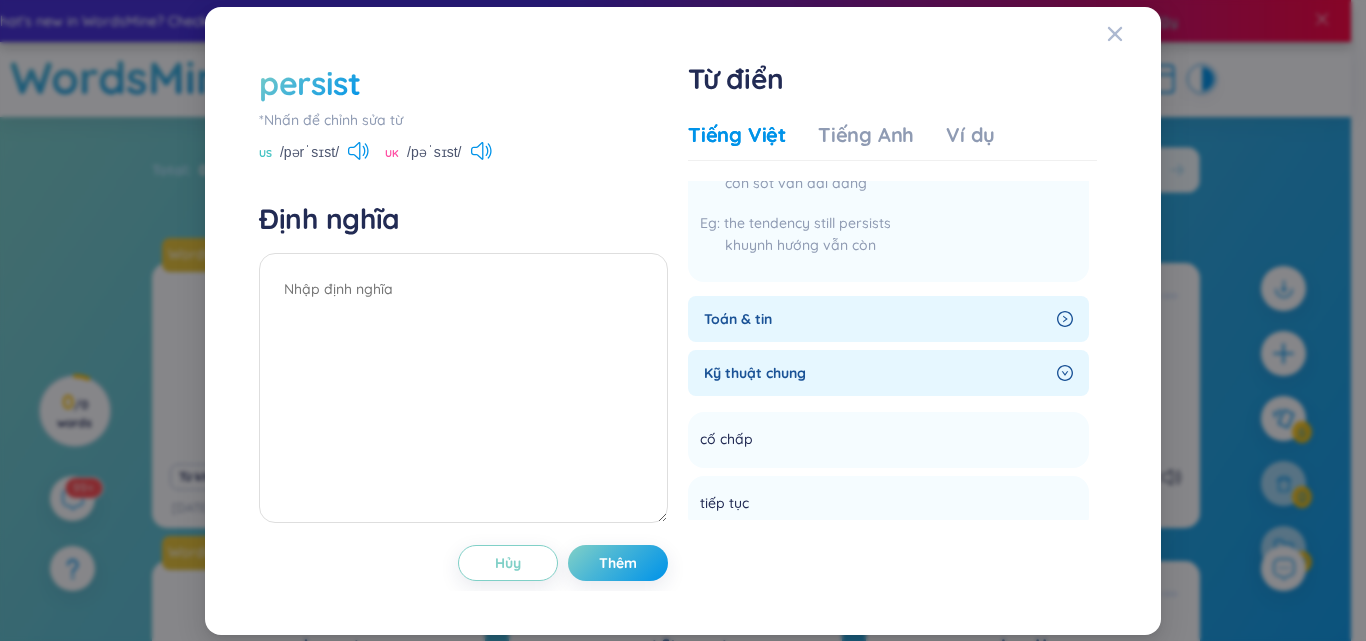 click 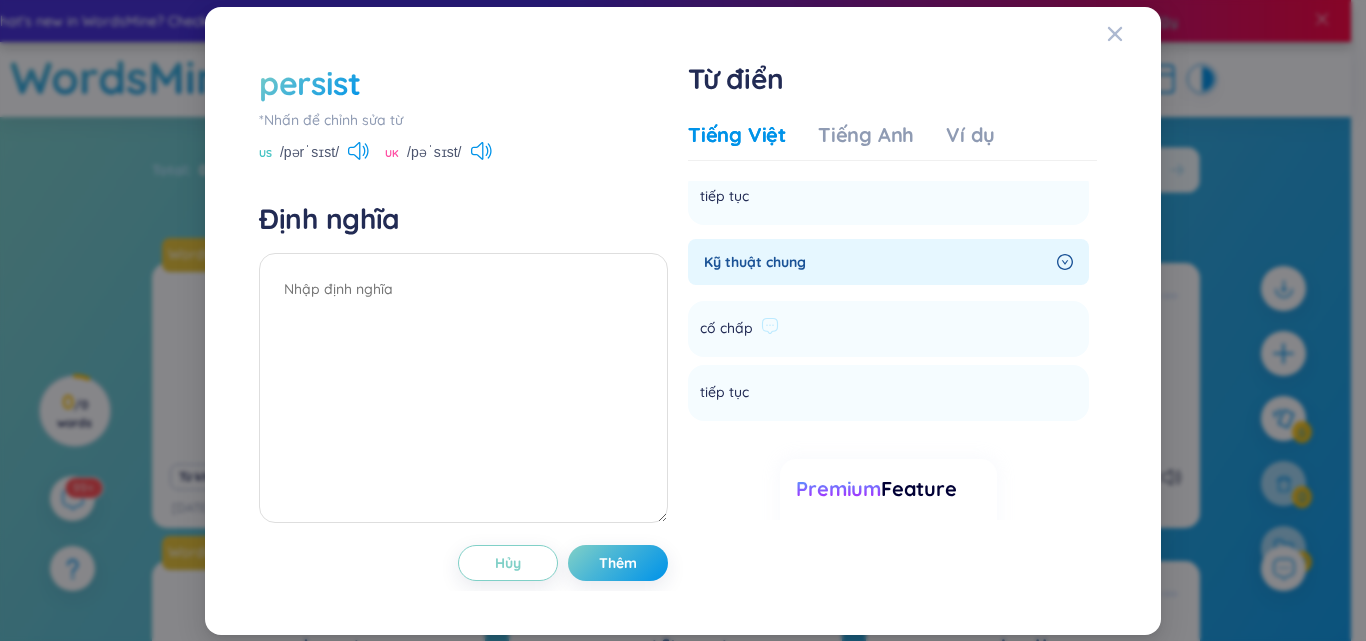 scroll, scrollTop: 726, scrollLeft: 0, axis: vertical 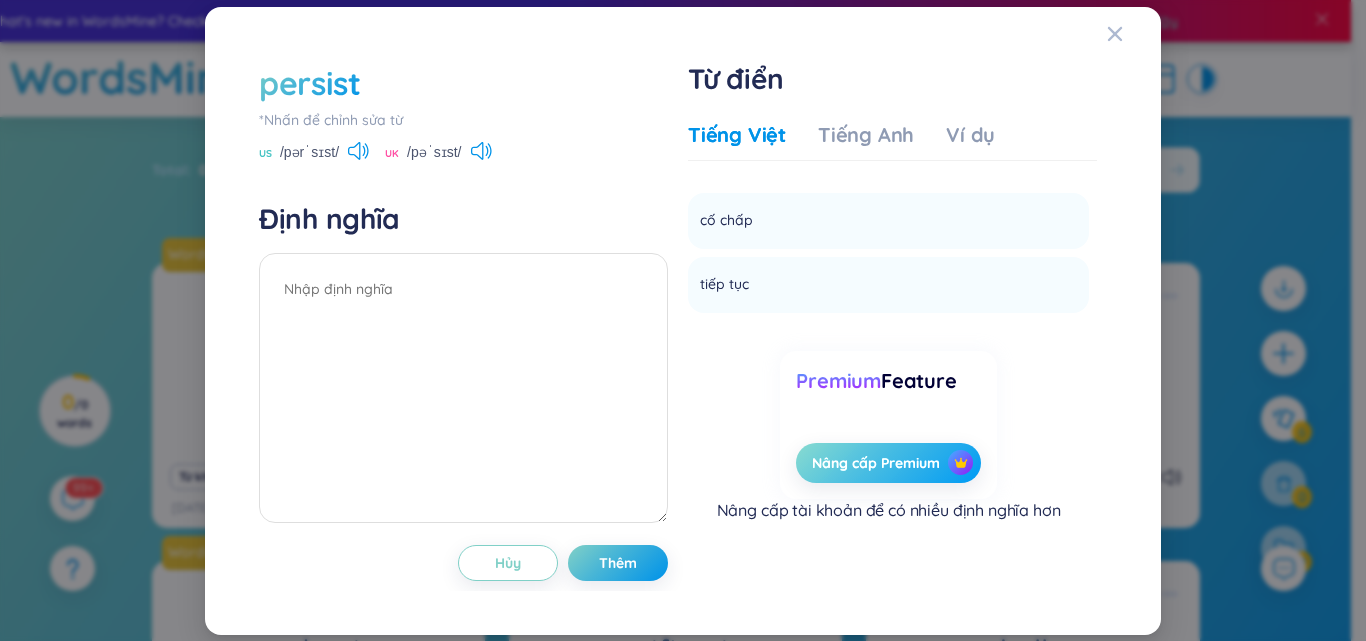 click on "Nâng cấp Premium" at bounding box center (876, 463) 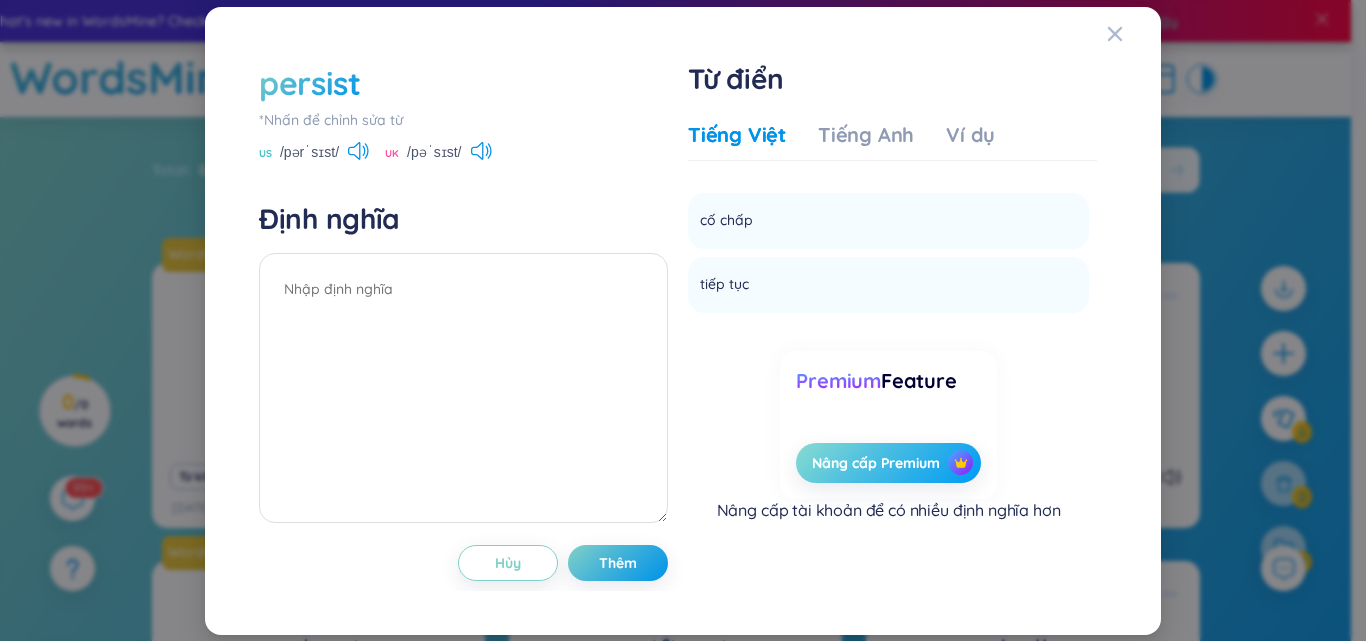 click on "Nâng cấp Premium" at bounding box center (876, 463) 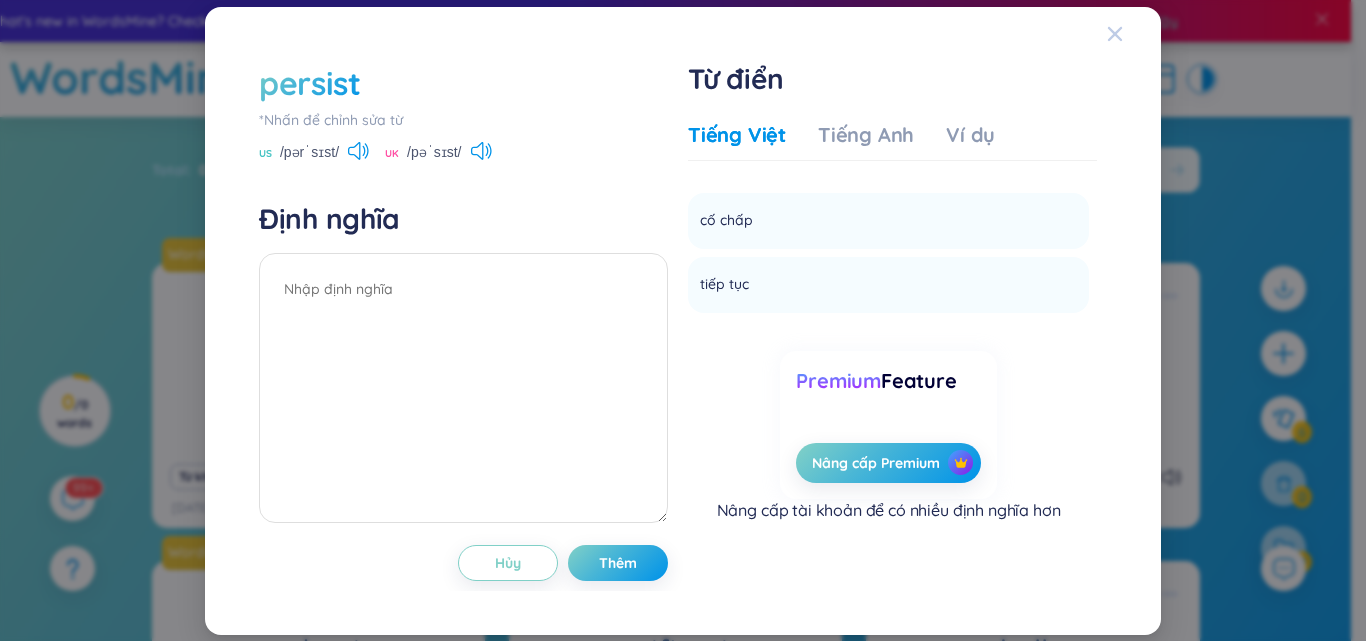 click 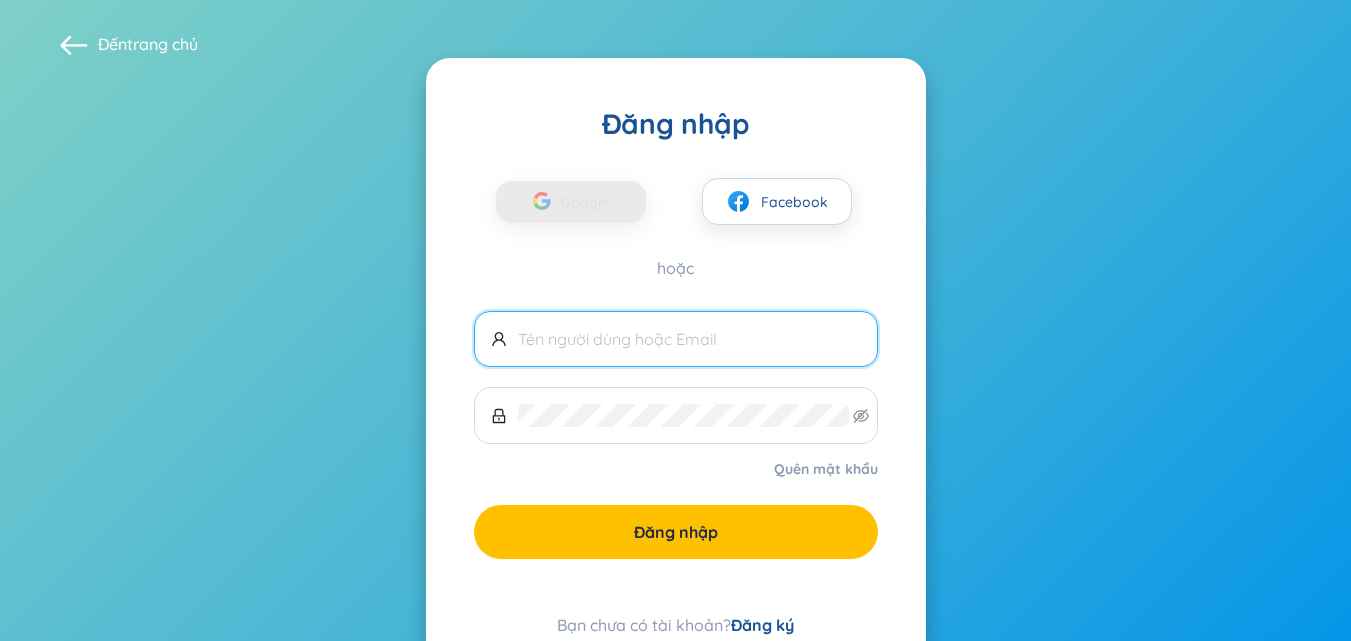 scroll, scrollTop: 0, scrollLeft: 0, axis: both 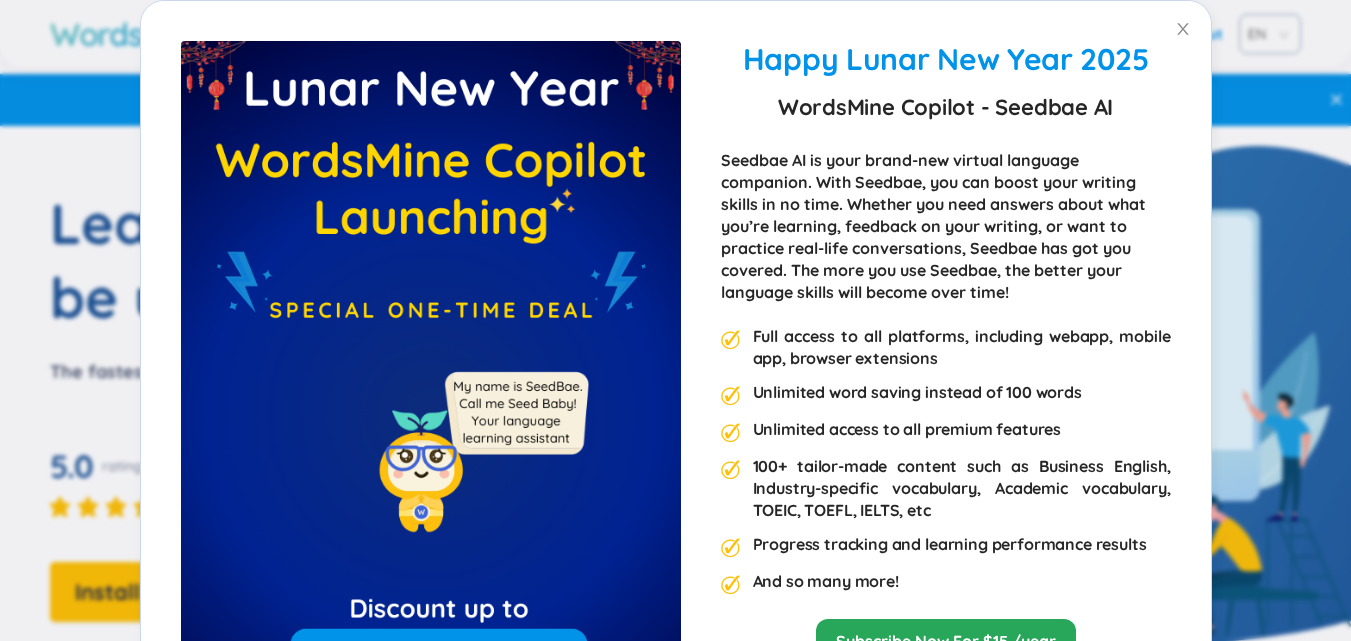 click on "Seedbae AI is your brand-new virtual language companion. With Seedbae, you can boost your writing skills in no time. Whether you need answers about what you’re learning, feedback on your writing, or want to practice real-life conversations, Seedbae has got you covered. The more you use Seedbae, the better your language skills will become over time!" at bounding box center (946, 226) 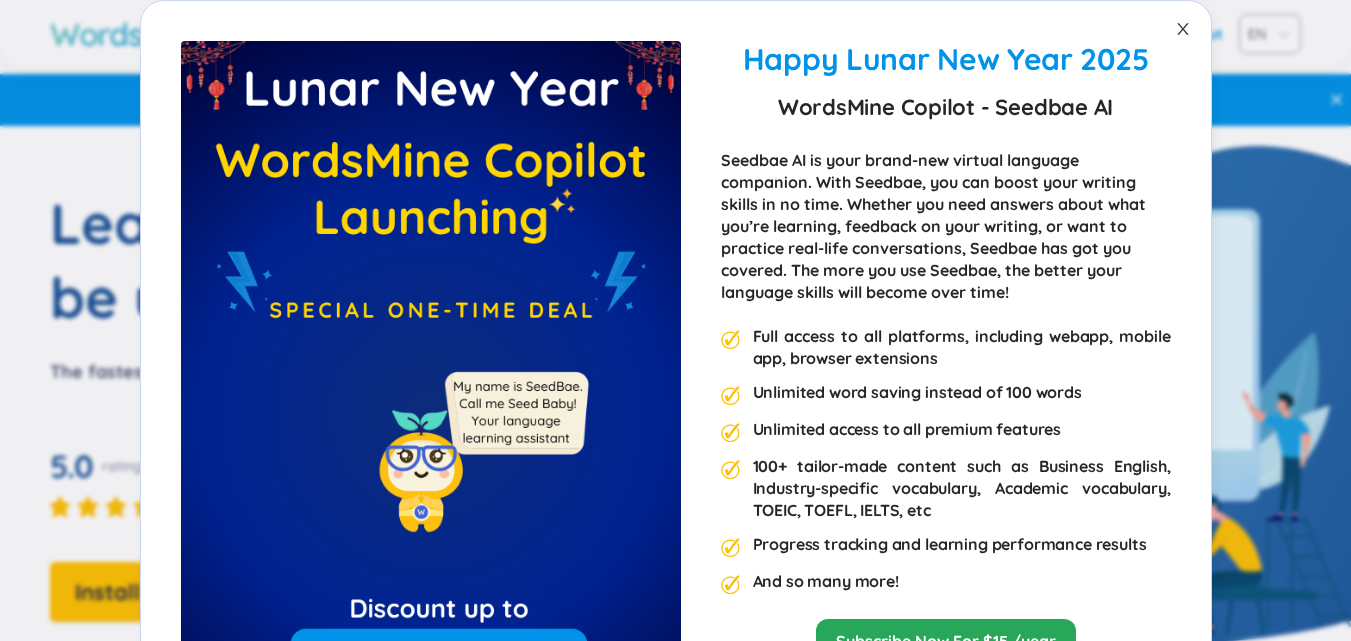 click at bounding box center [1183, 29] 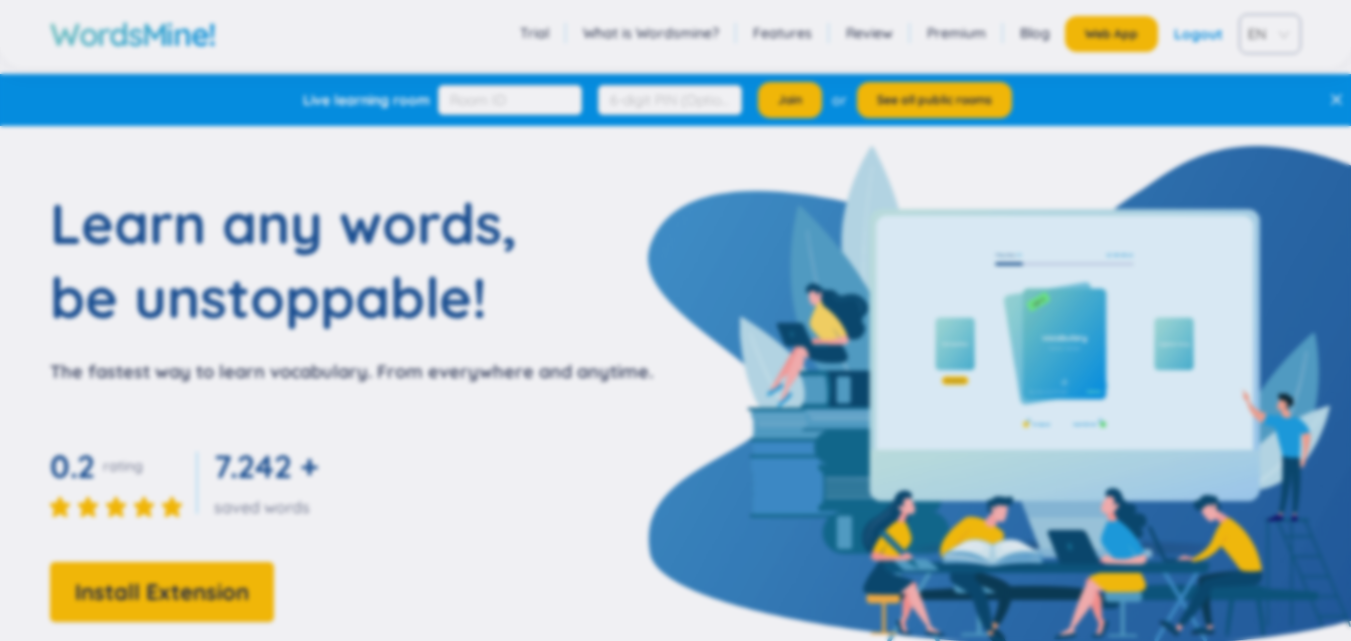scroll, scrollTop: 0, scrollLeft: 0, axis: both 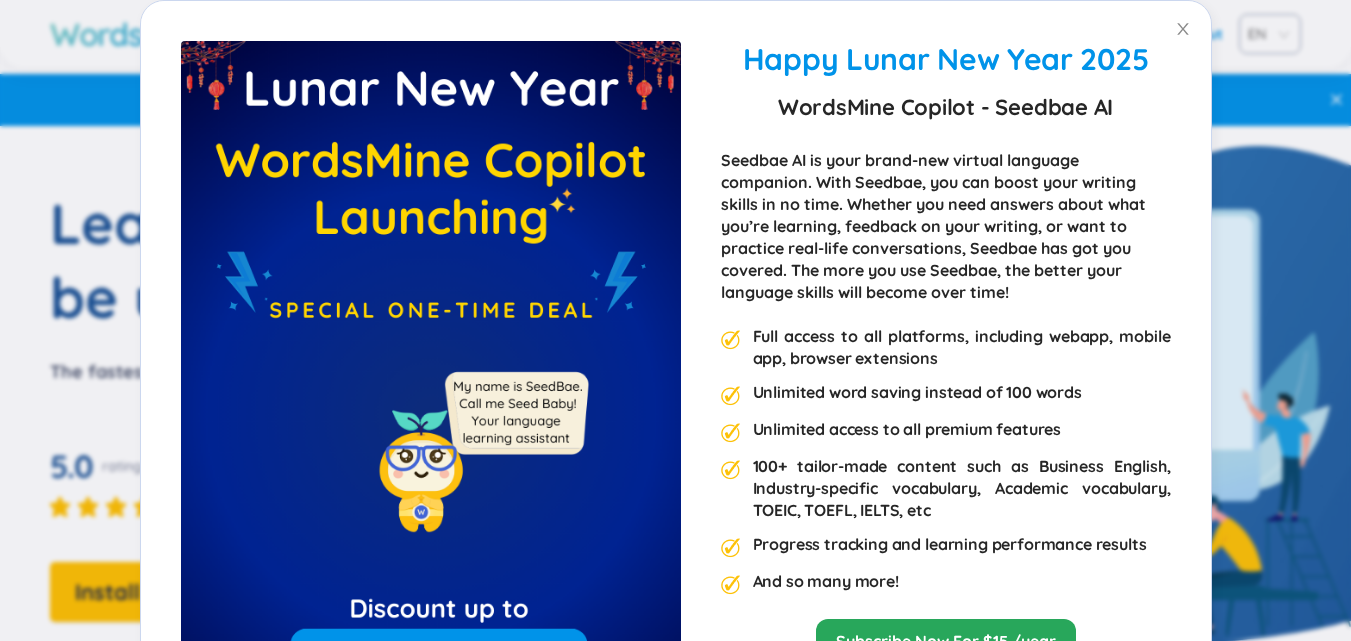 click on "Seedbae AI is your brand-new virtual language companion. With Seedbae, you can boost your writing skills in no time. Whether you need answers about what you’re learning, feedback on your writing, or want to practice real-life conversations, Seedbae has got you covered. The more you use Seedbae, the better your language skills will become over time!" at bounding box center [946, 226] 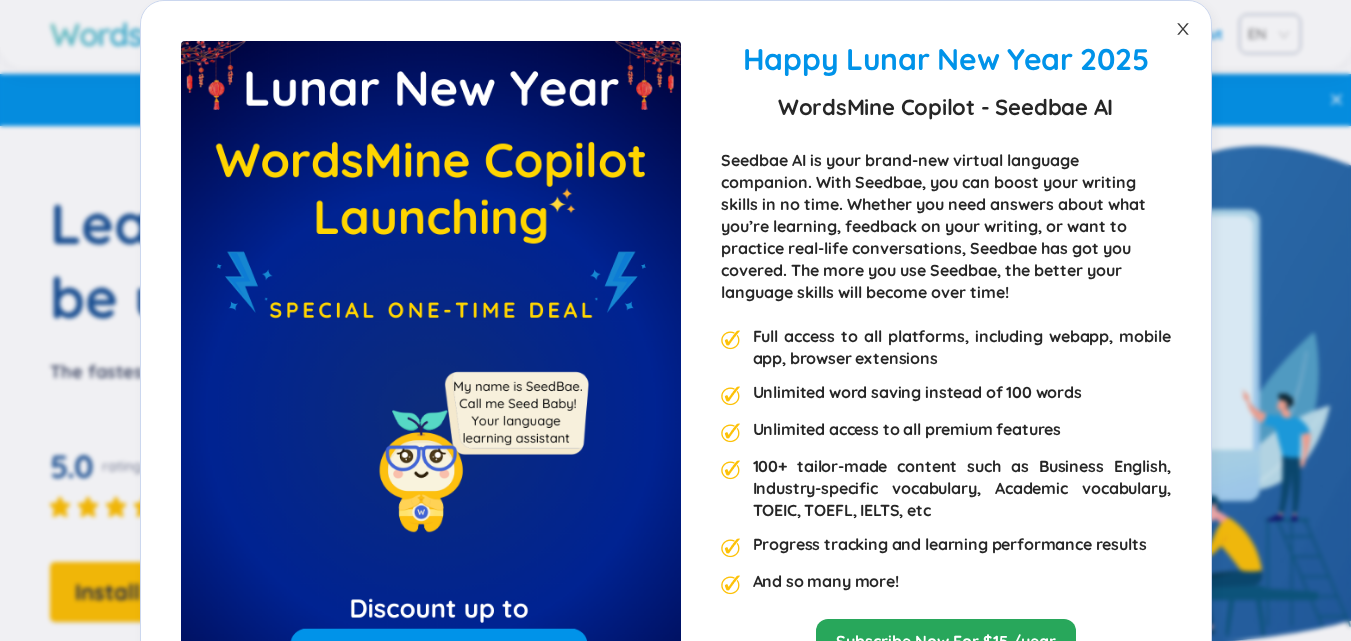 click 